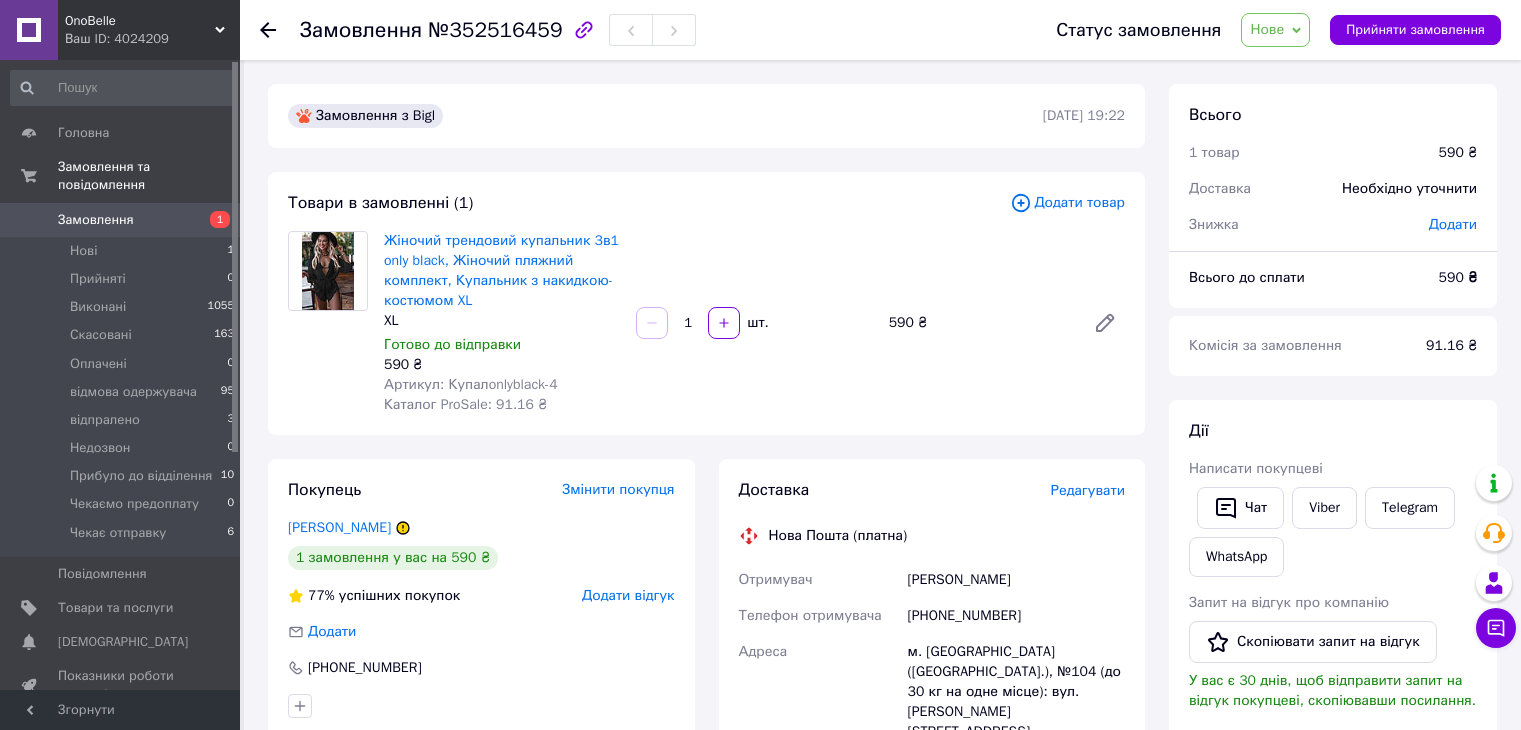 scroll, scrollTop: 0, scrollLeft: 0, axis: both 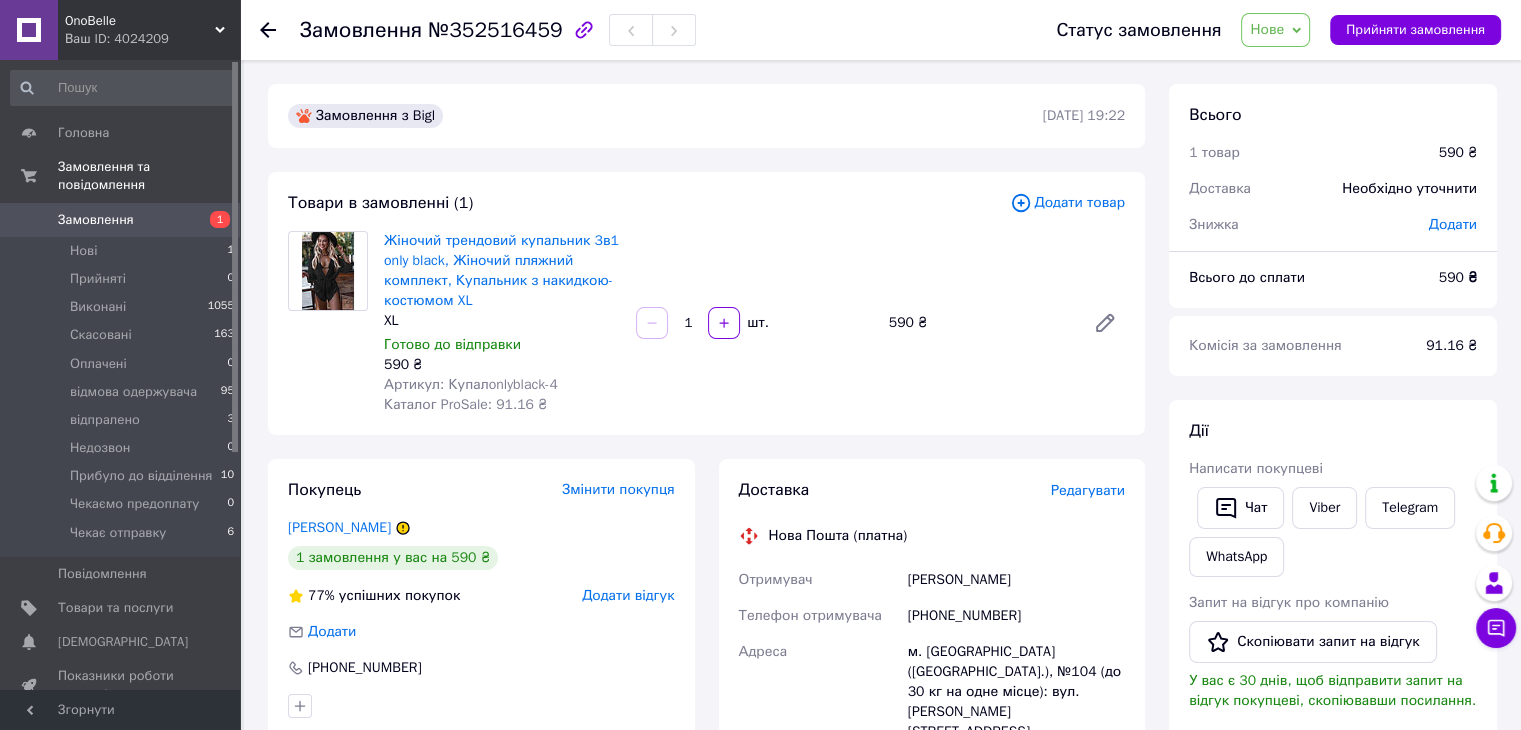 click 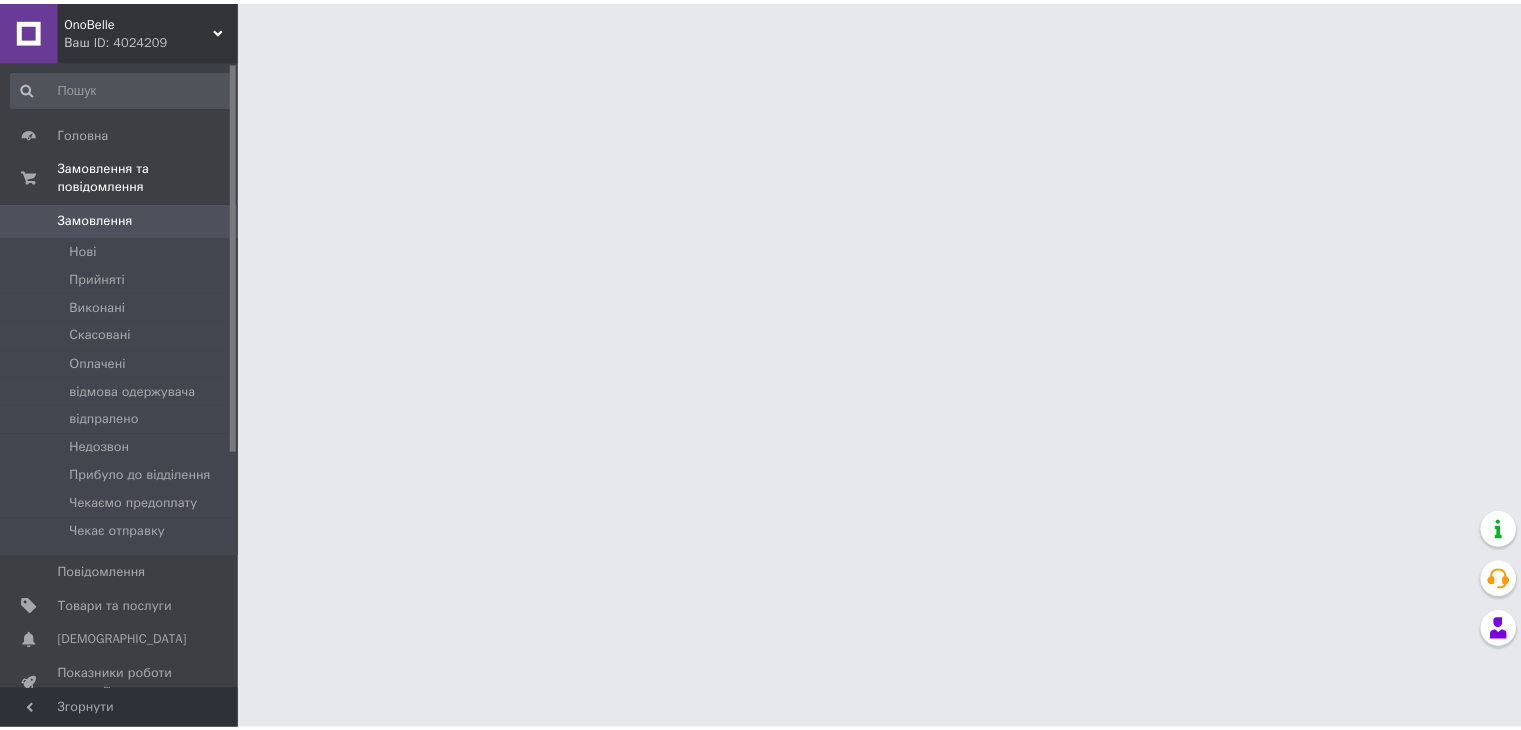 scroll, scrollTop: 0, scrollLeft: 0, axis: both 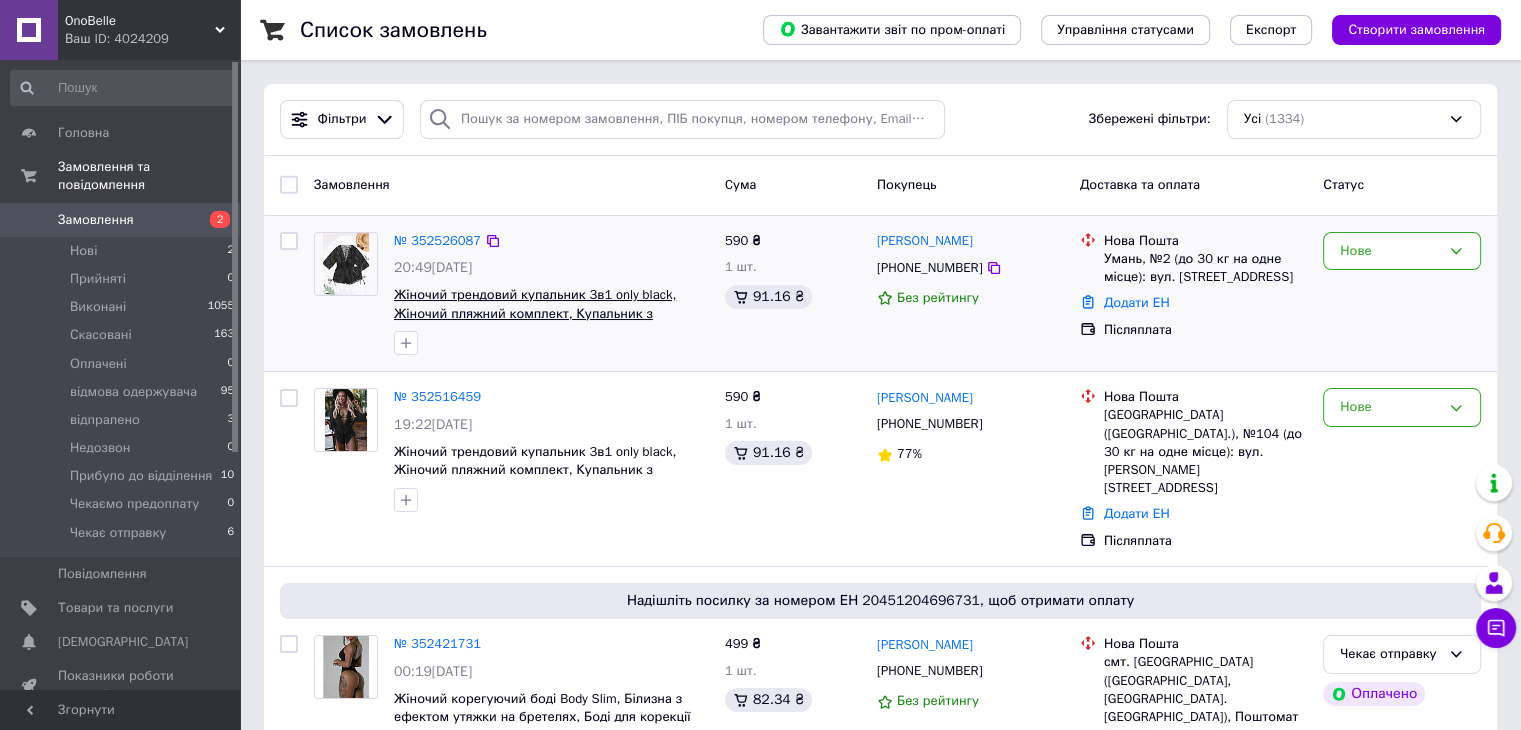 click on "Жіночий трендовий купальник 3в1 only black, Жіночий пляжний комплект, Купальник з накидкою-костюмом M" at bounding box center [535, 313] 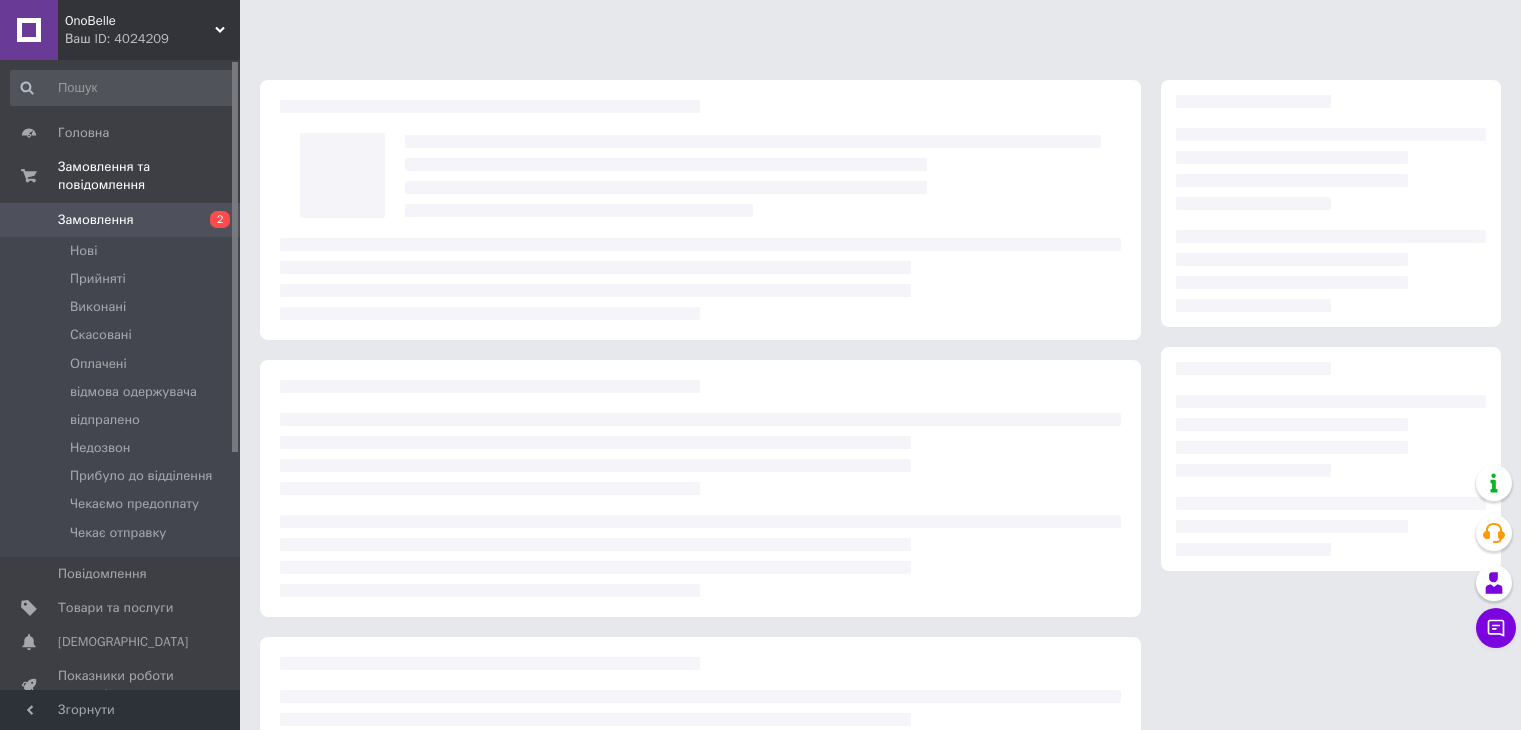 scroll, scrollTop: 0, scrollLeft: 0, axis: both 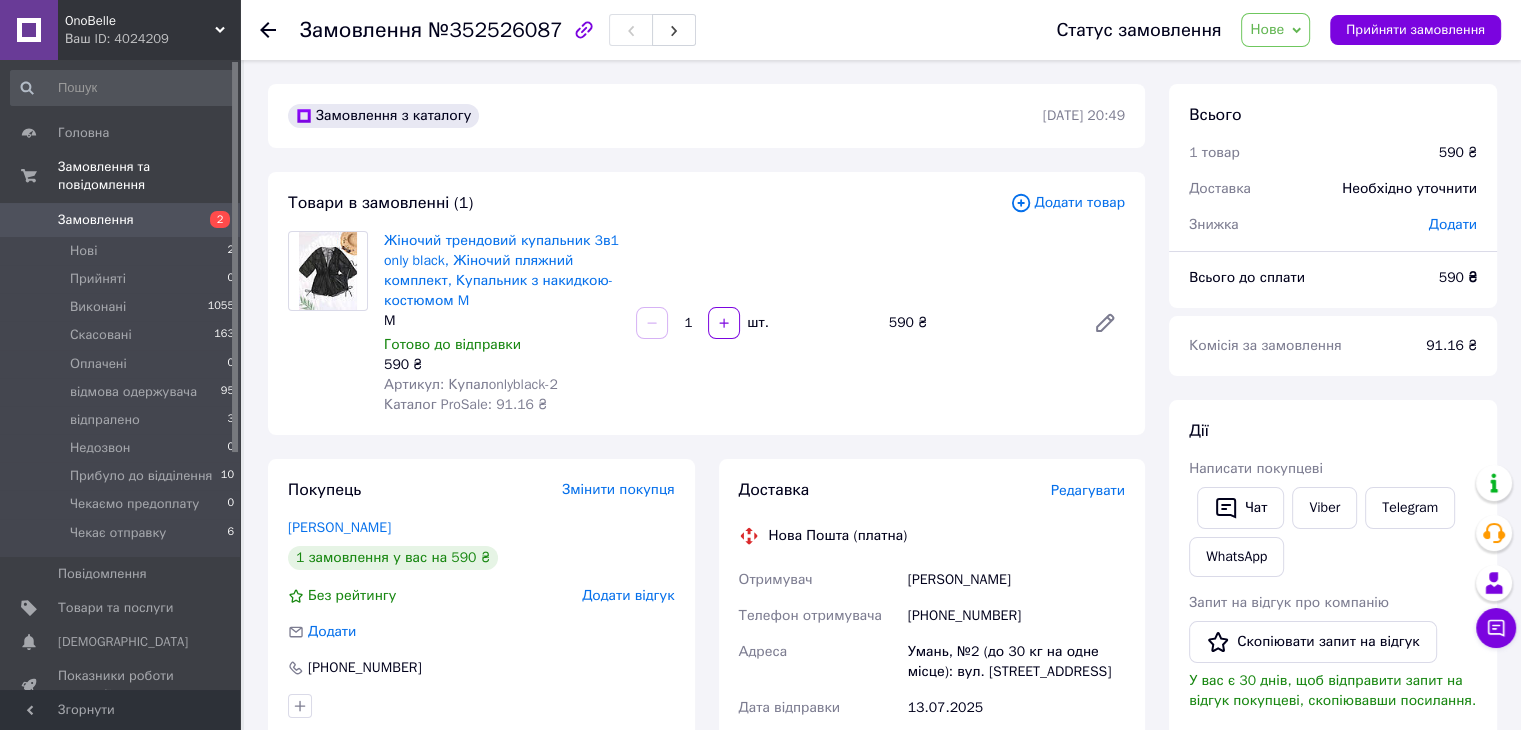 click 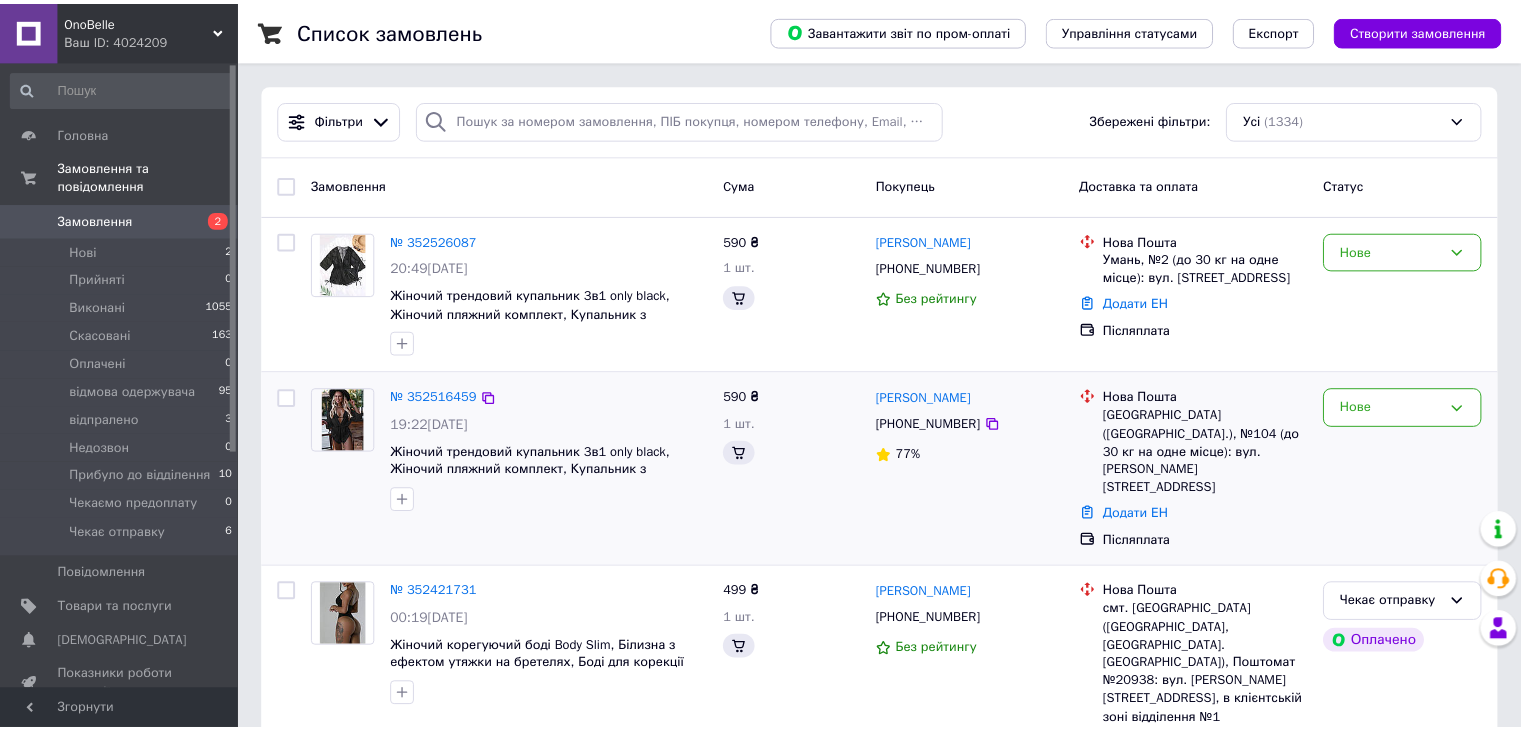 scroll, scrollTop: 0, scrollLeft: 0, axis: both 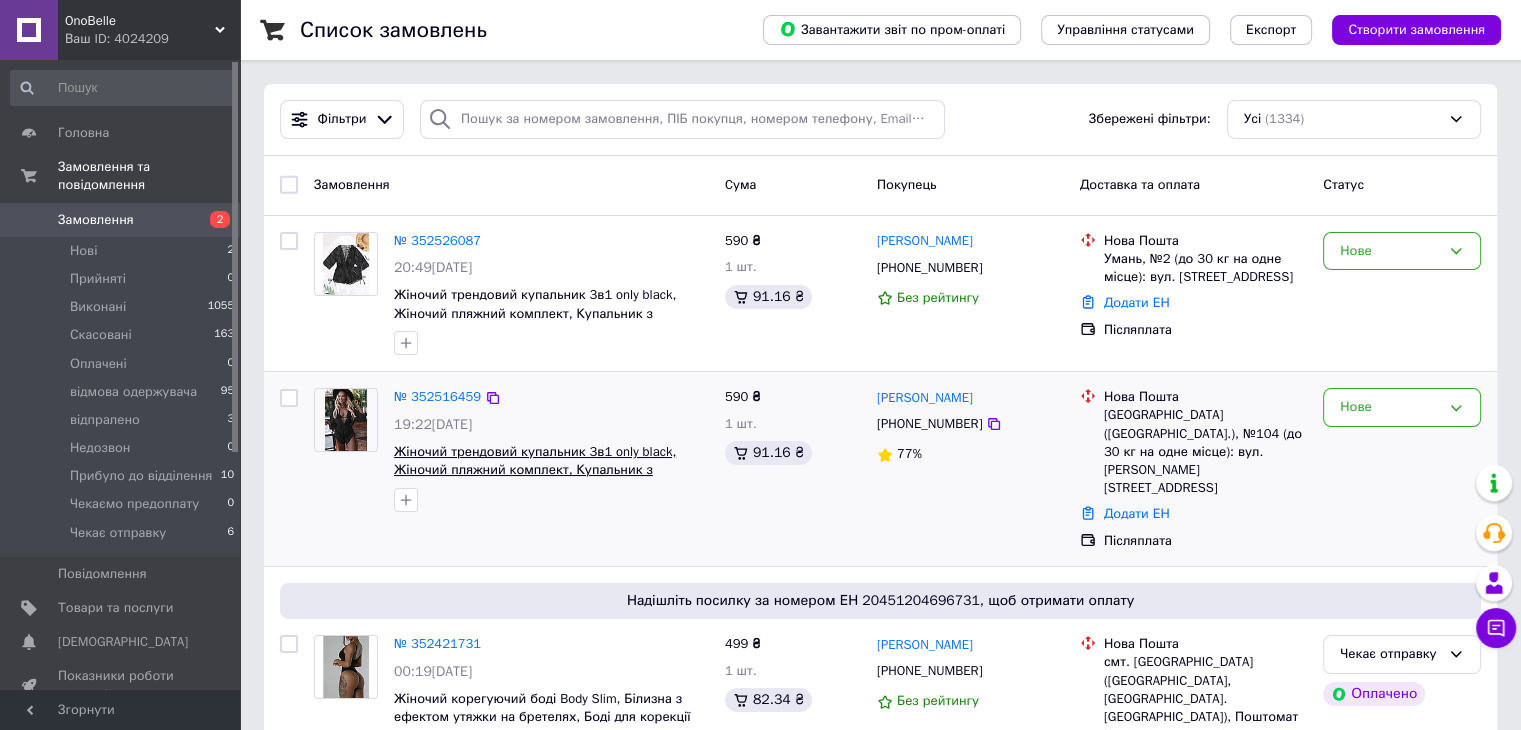 click on "Жіночий трендовий купальник 3в1 only black, Жіночий пляжний комплект, Купальник з накидкою-костюмом XL" at bounding box center (535, 470) 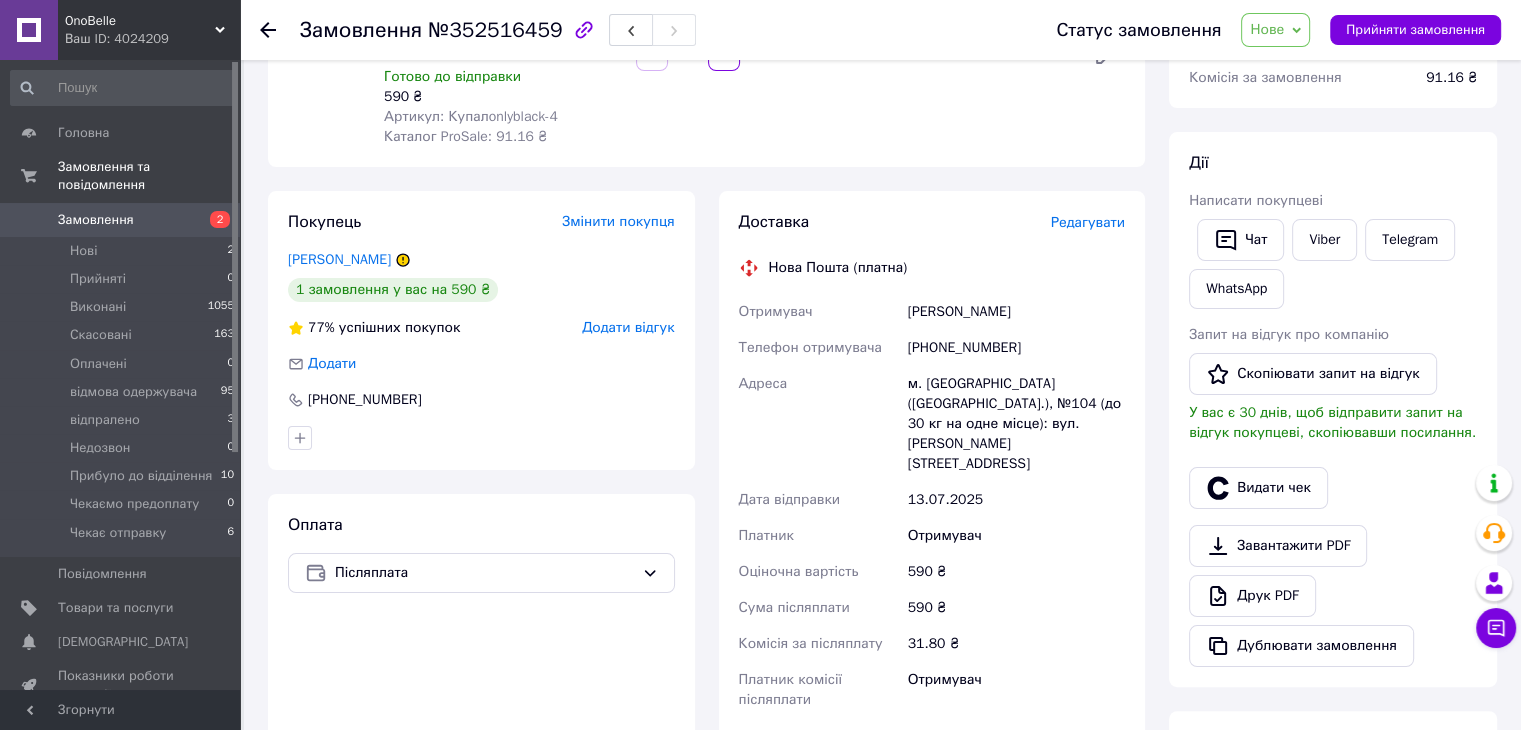 scroll, scrollTop: 300, scrollLeft: 0, axis: vertical 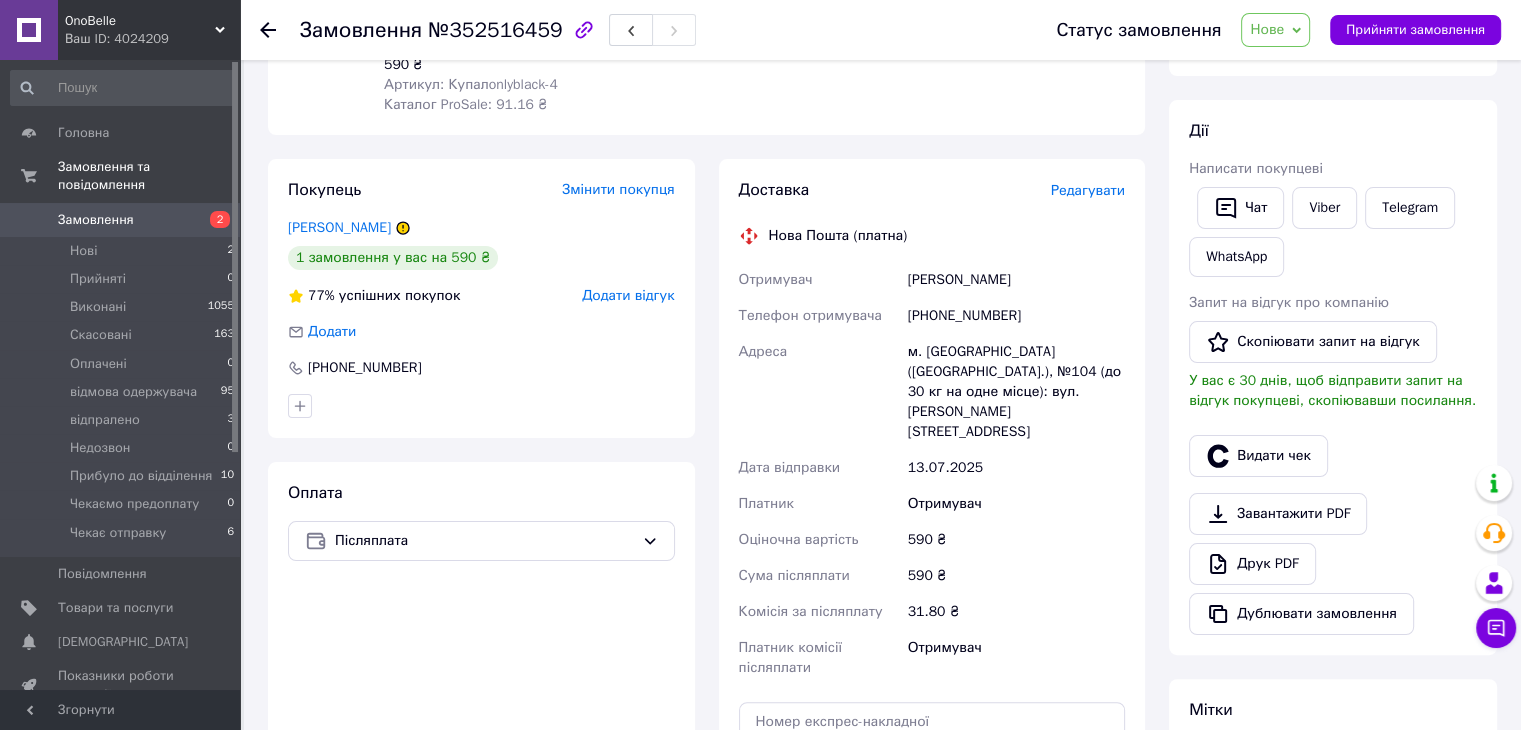 click 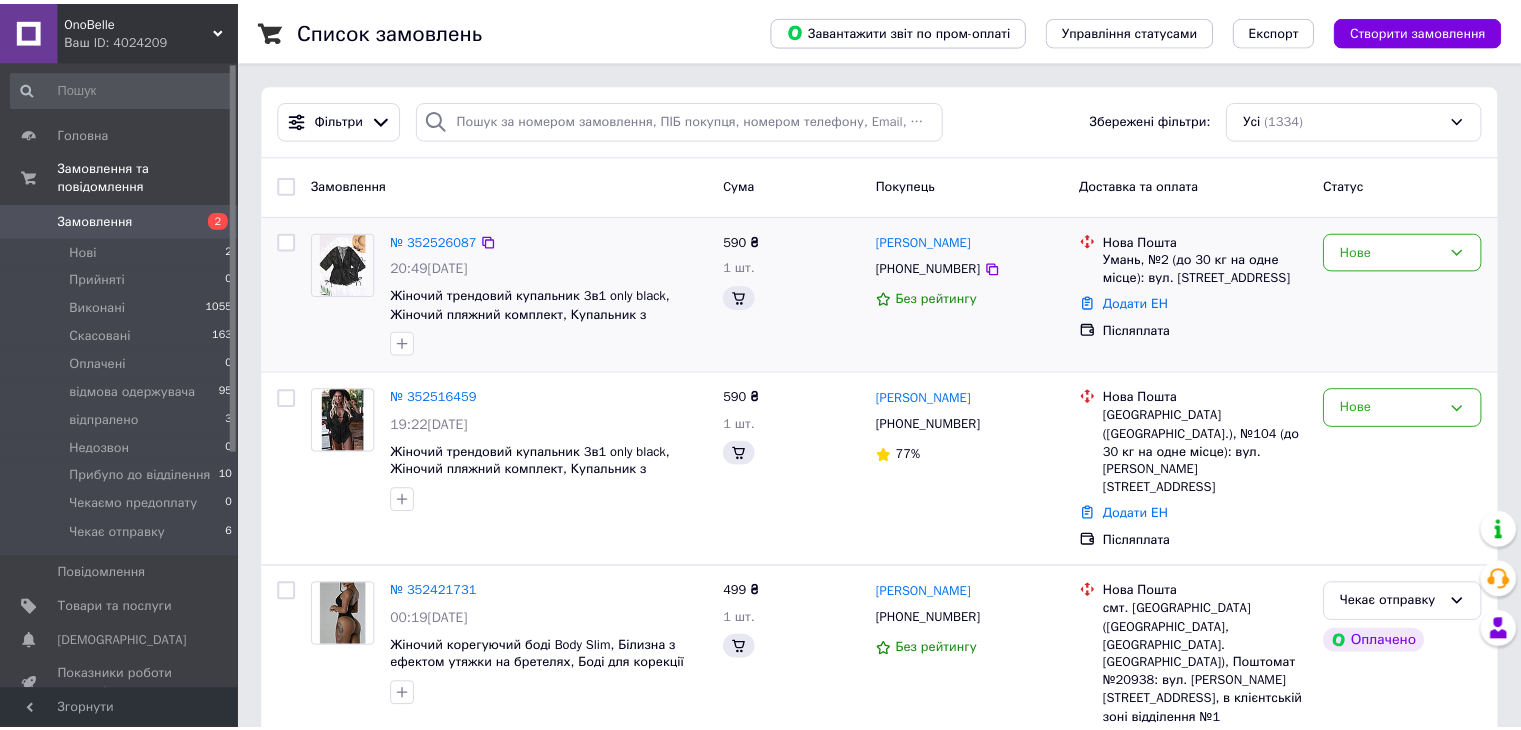 scroll, scrollTop: 0, scrollLeft: 0, axis: both 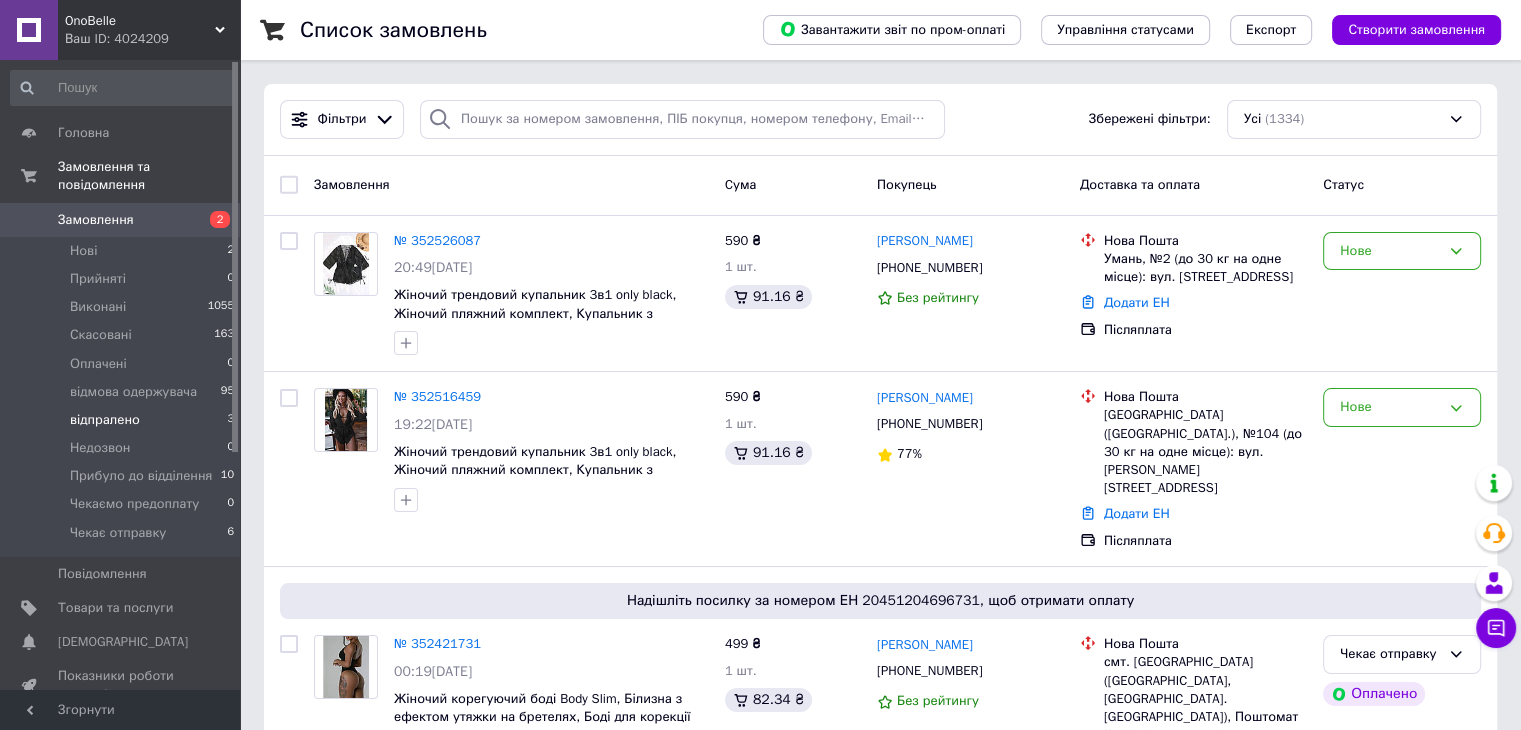 click on "відпралено" at bounding box center [105, 420] 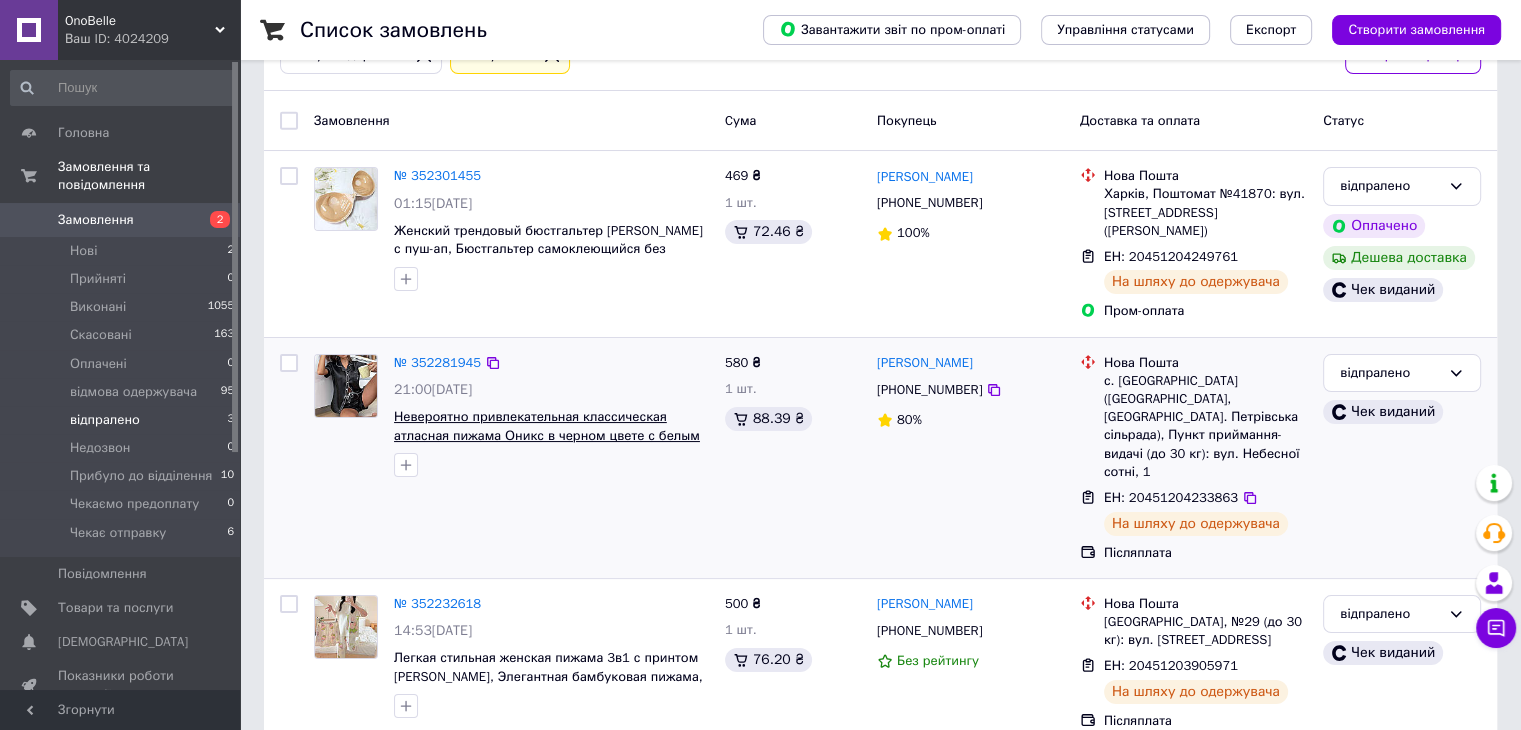 scroll, scrollTop: 138, scrollLeft: 0, axis: vertical 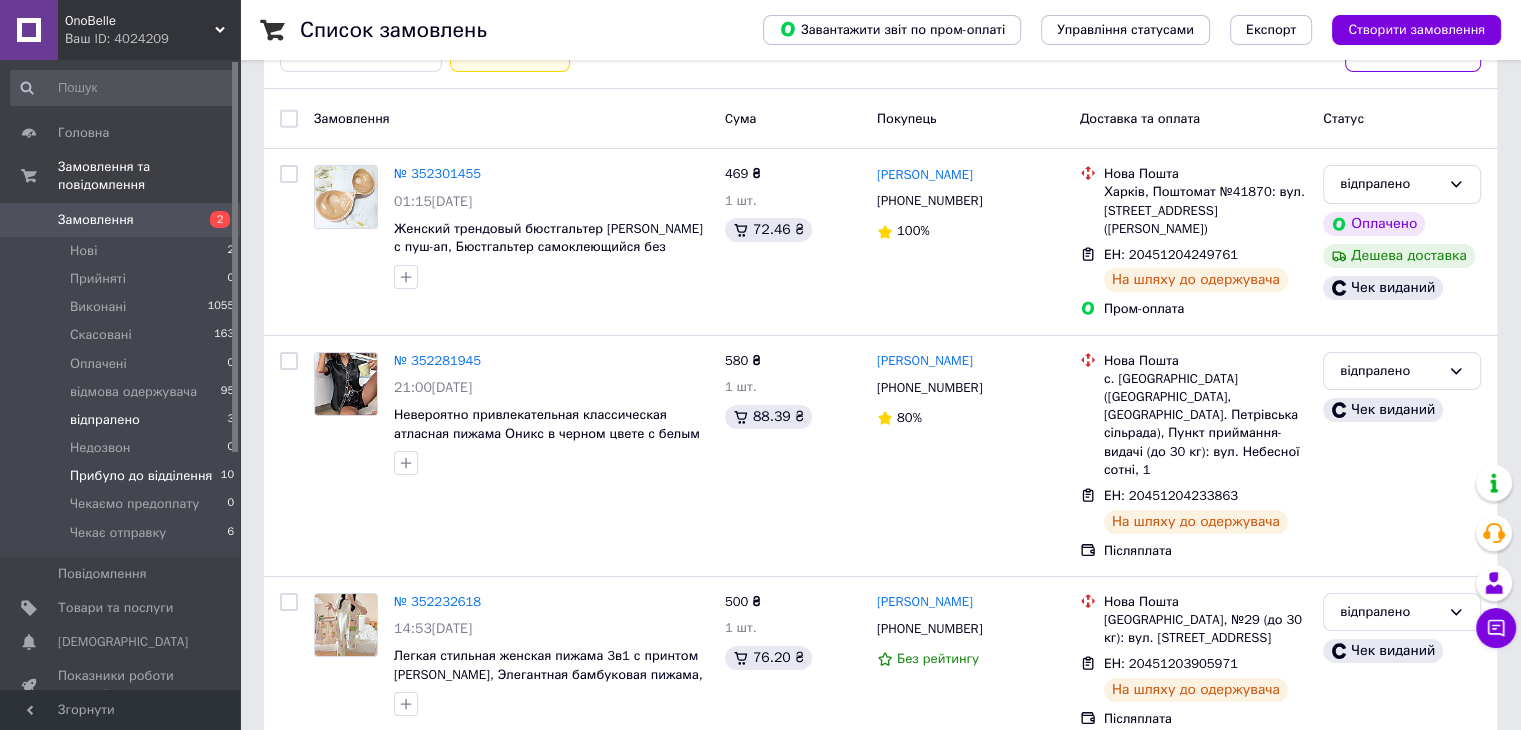 drag, startPoint x: 154, startPoint y: 461, endPoint x: 173, endPoint y: 466, distance: 19.646883 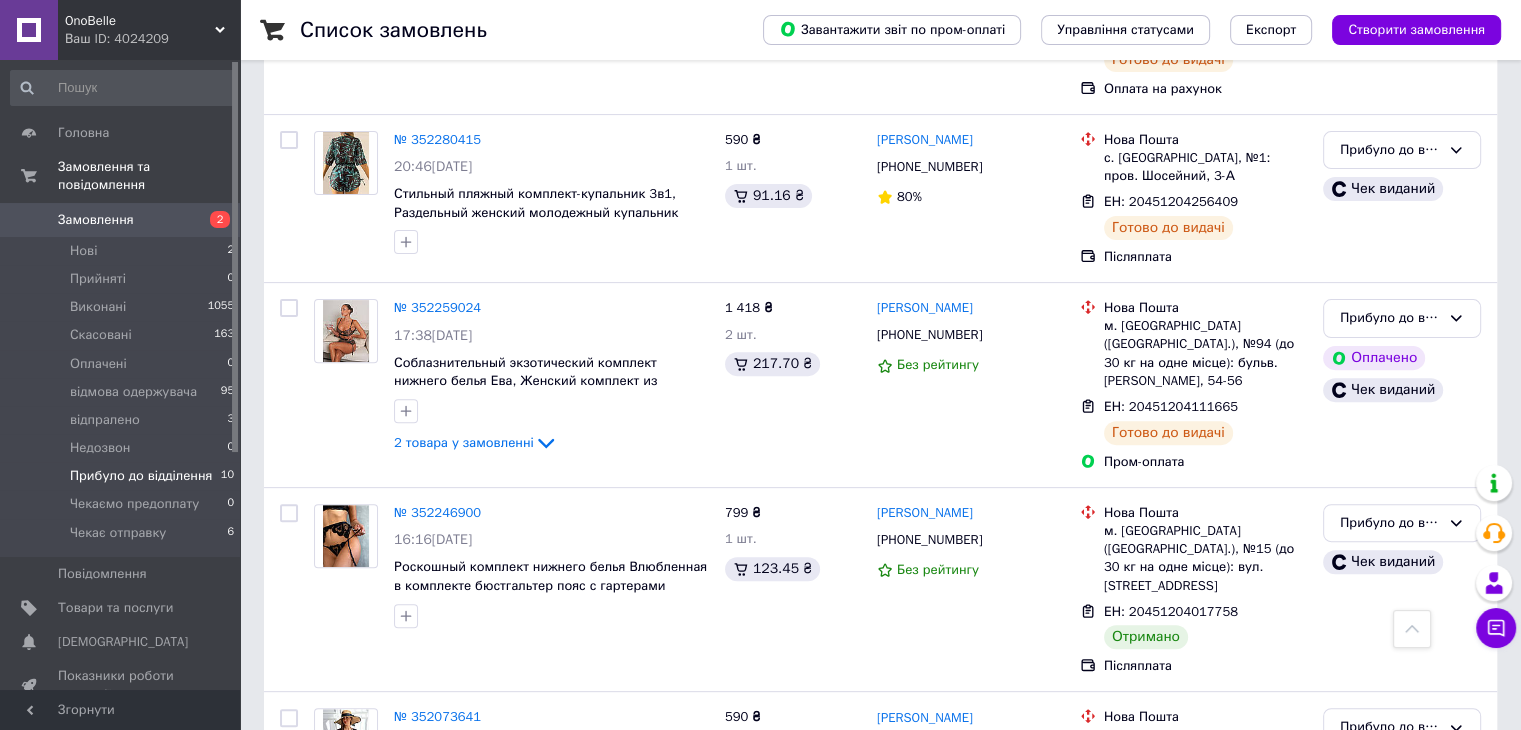 scroll, scrollTop: 700, scrollLeft: 0, axis: vertical 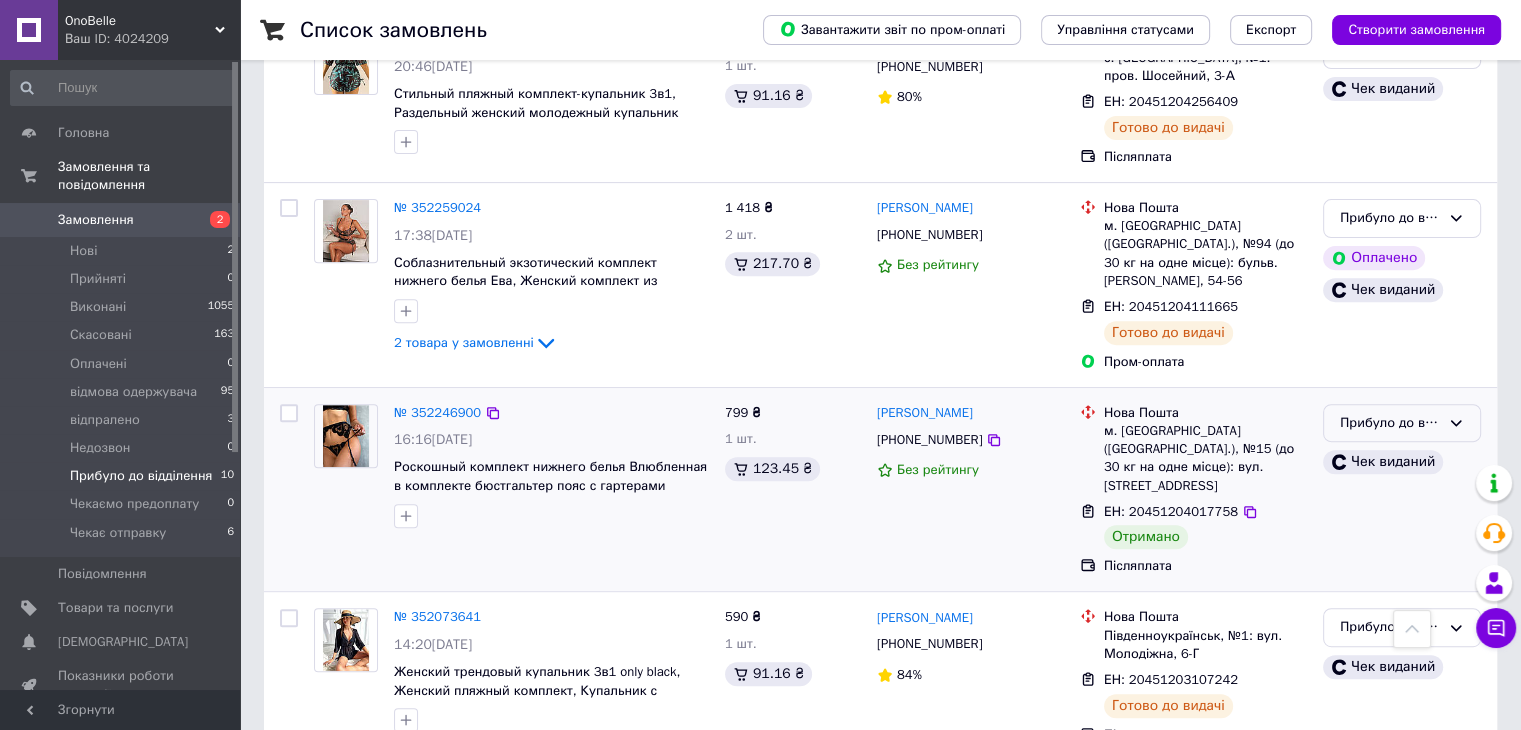click 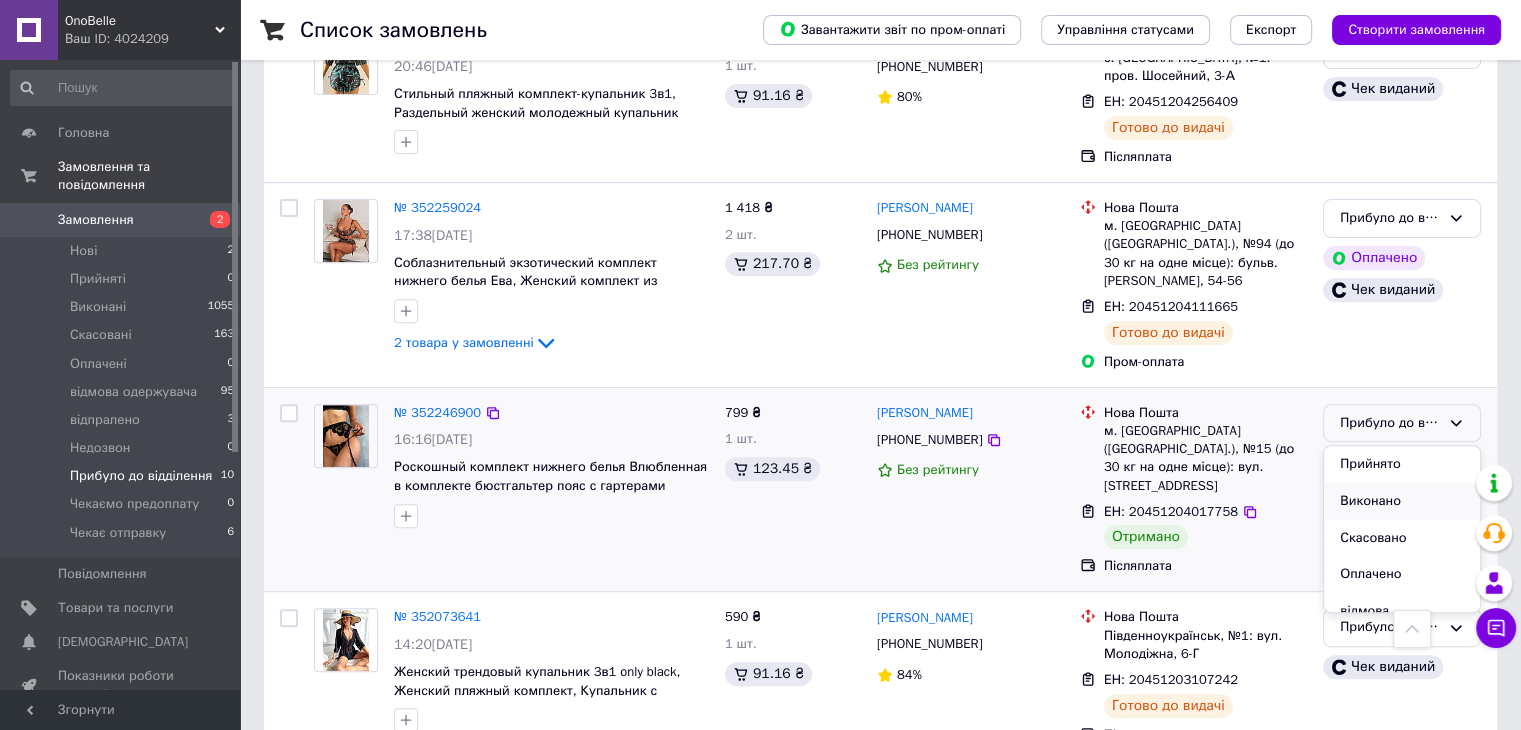 click on "Виконано" at bounding box center (1402, 501) 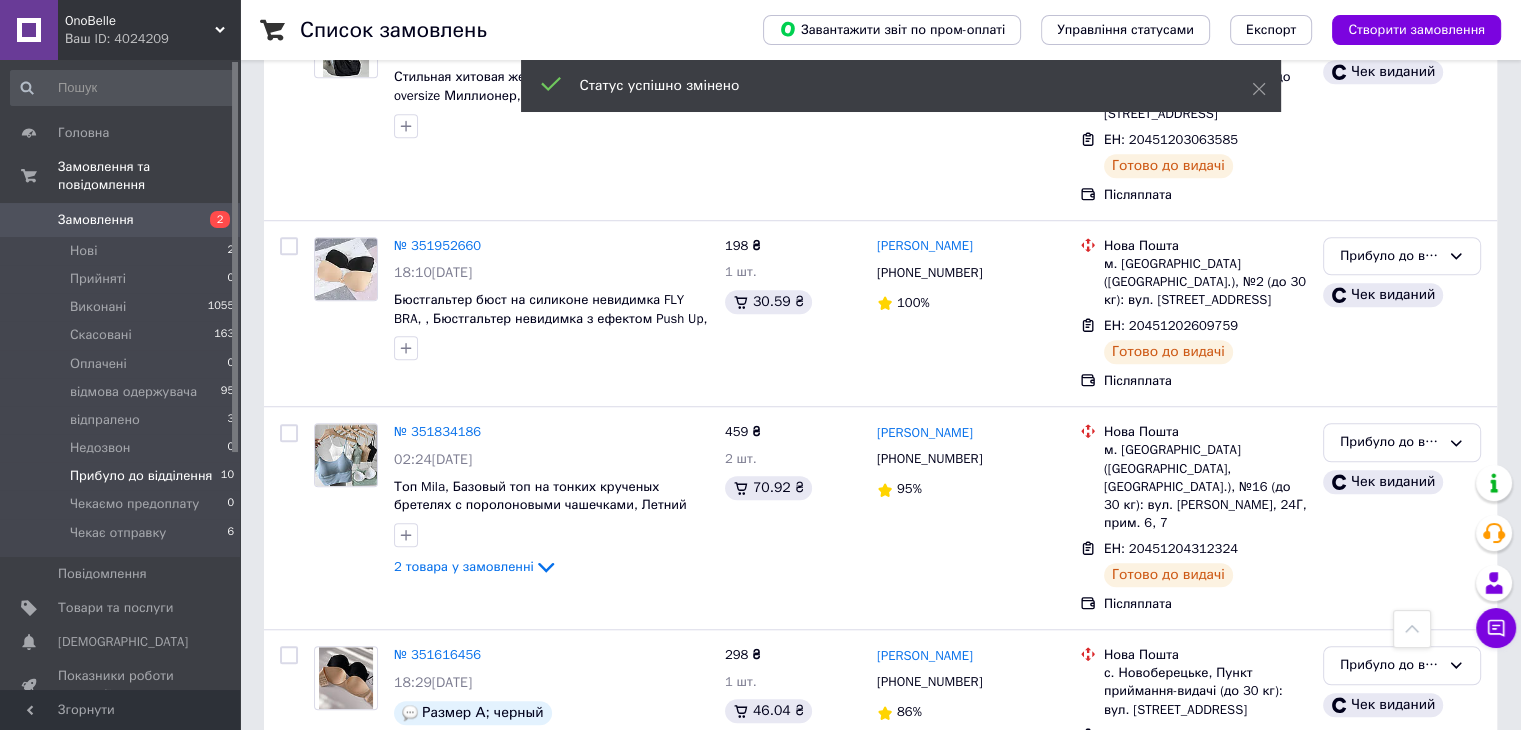 scroll, scrollTop: 1465, scrollLeft: 0, axis: vertical 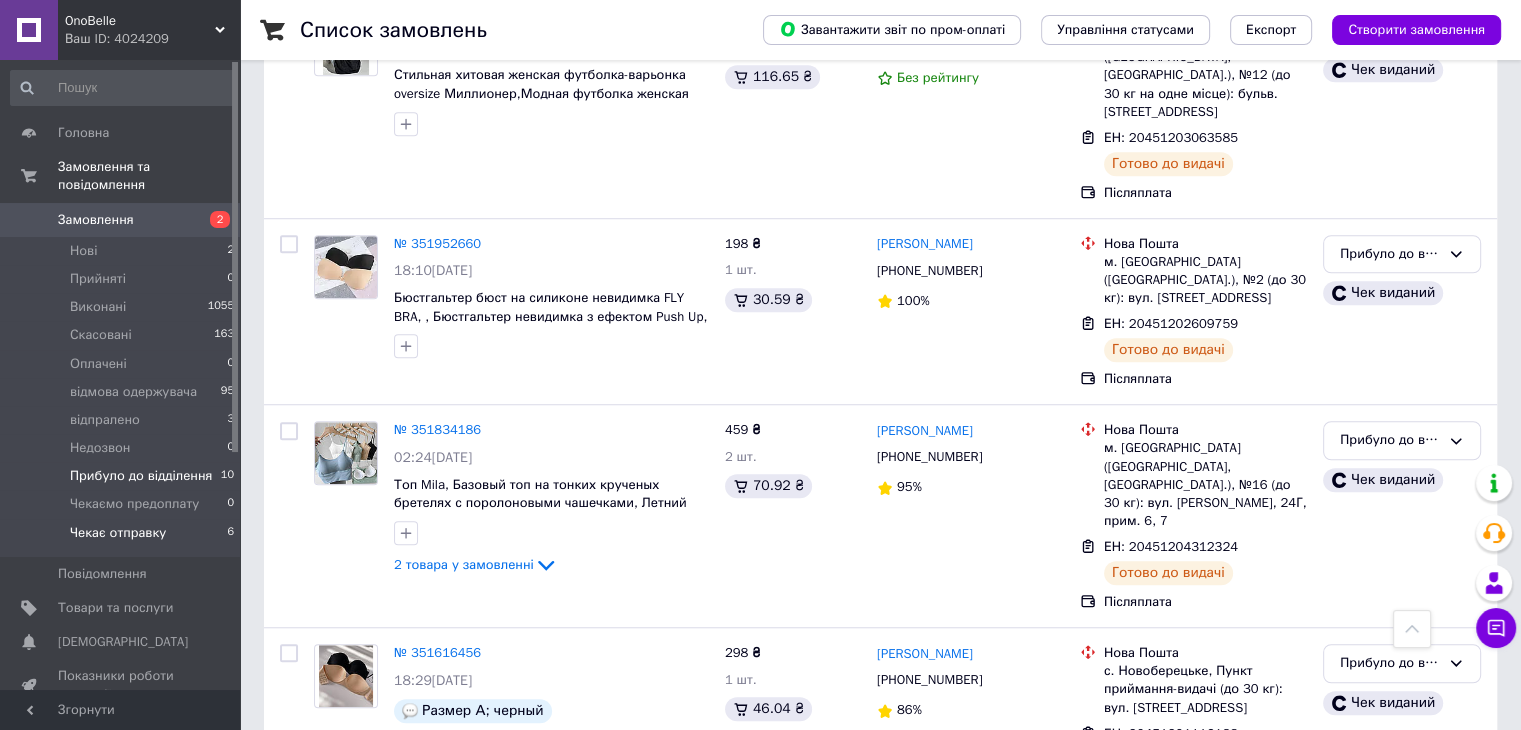 click on "Чекає отправку" at bounding box center (118, 533) 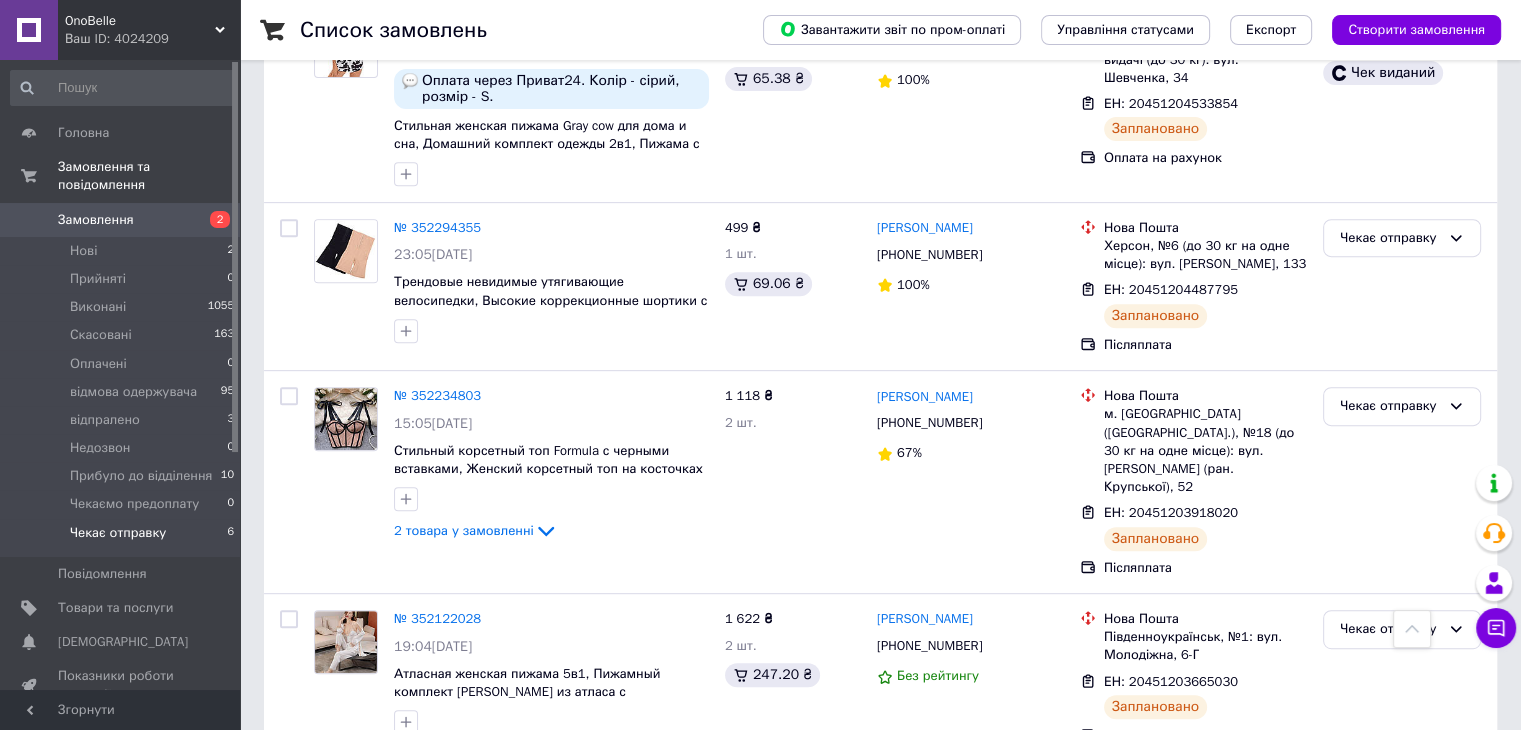scroll, scrollTop: 806, scrollLeft: 0, axis: vertical 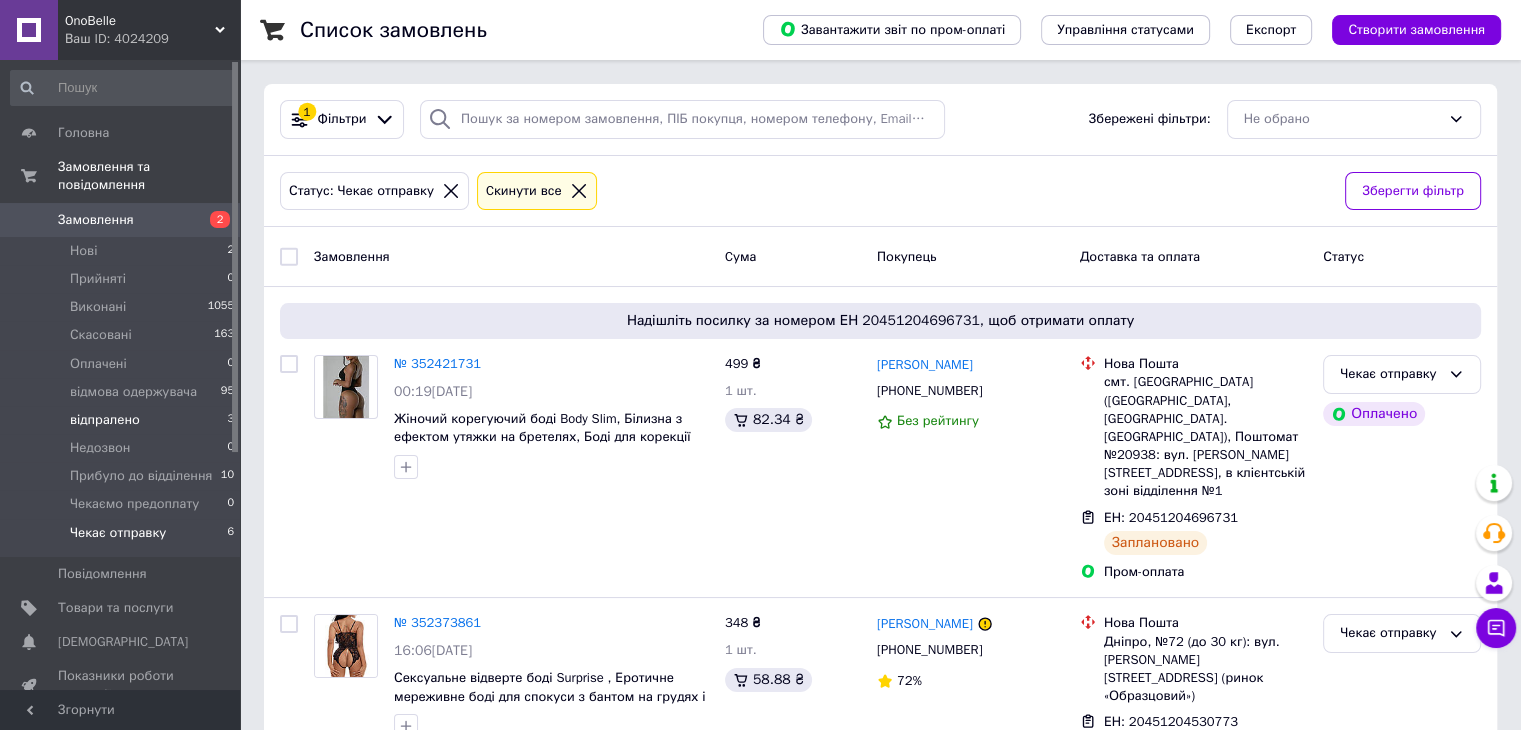 click on "відпралено" at bounding box center (105, 420) 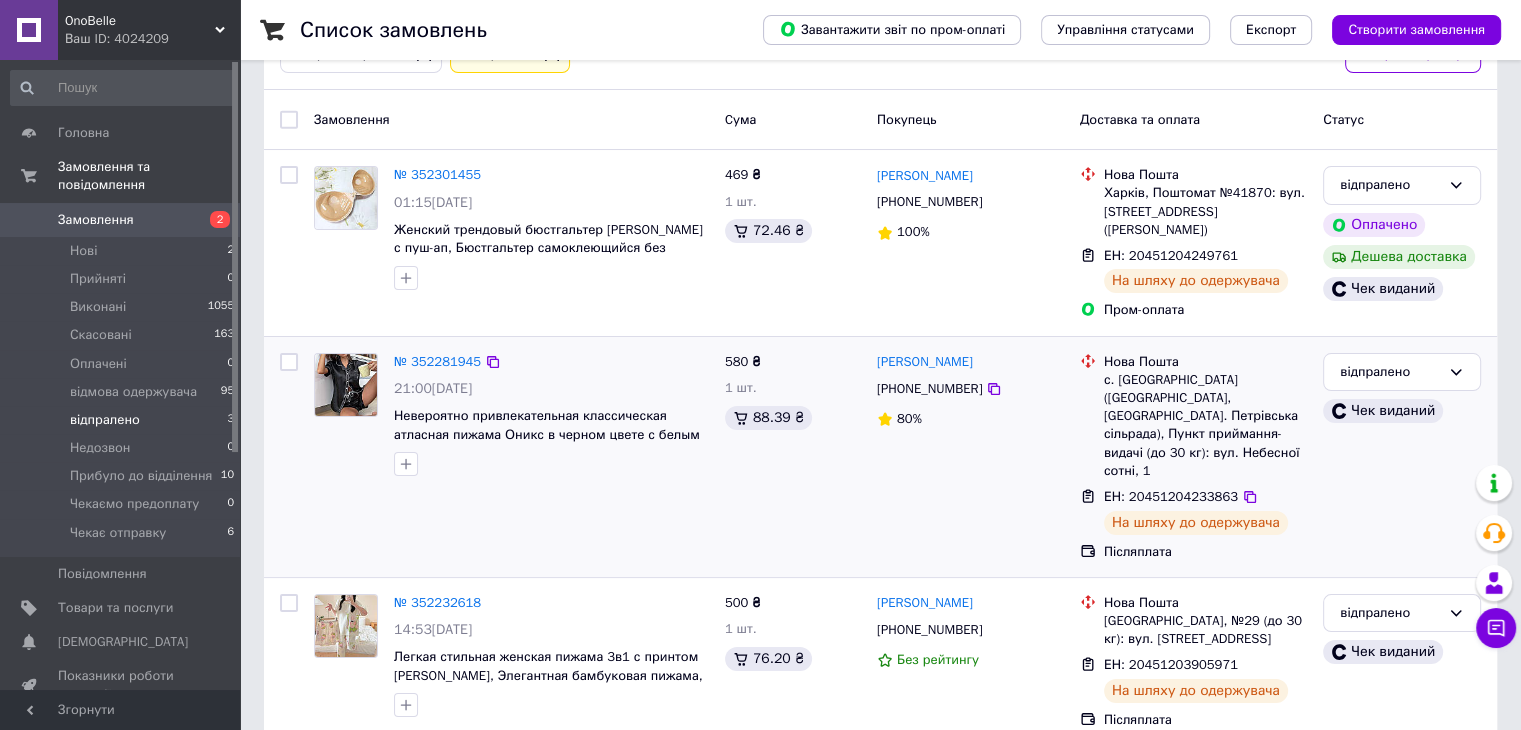 scroll, scrollTop: 138, scrollLeft: 0, axis: vertical 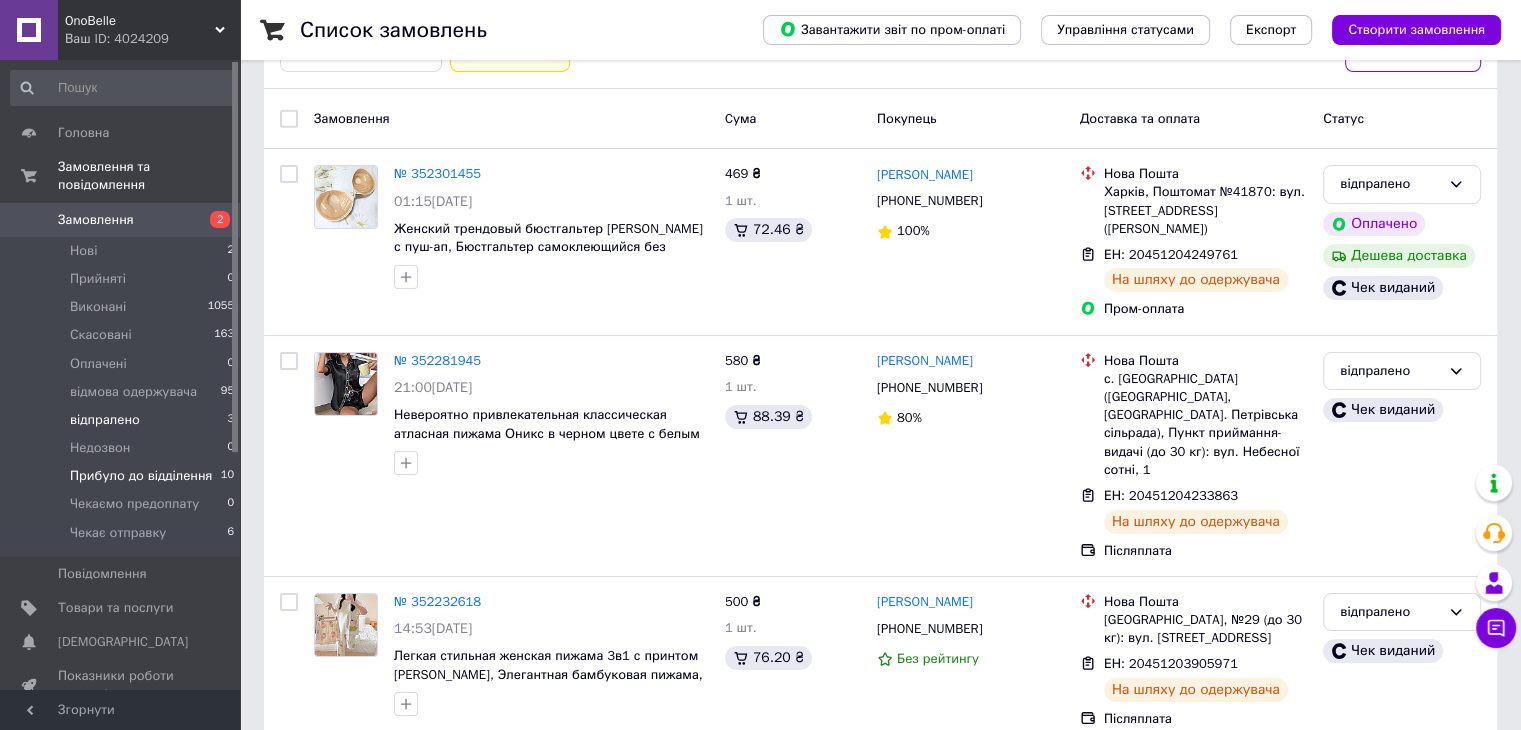 click on "Прибуло до відділення" at bounding box center [141, 476] 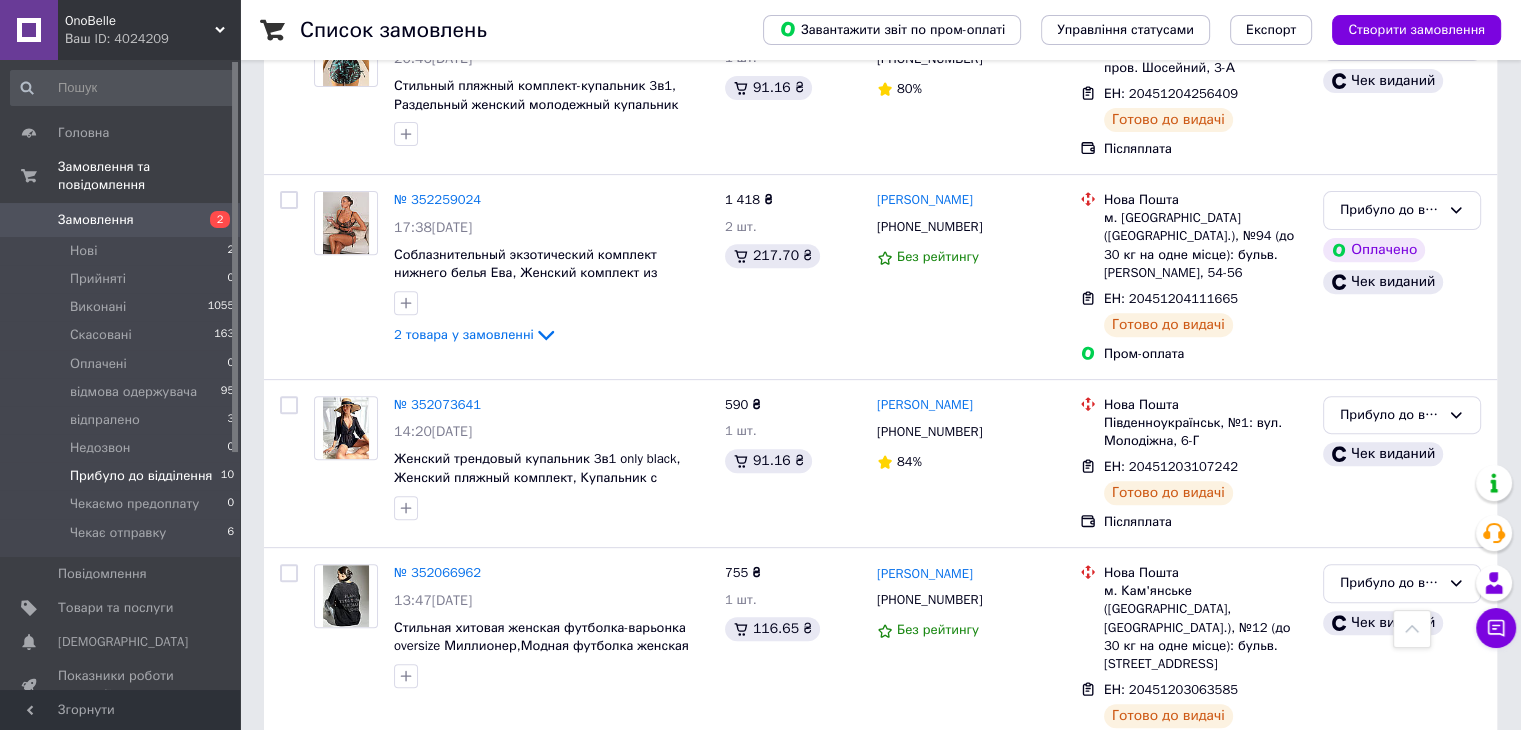 scroll, scrollTop: 679, scrollLeft: 0, axis: vertical 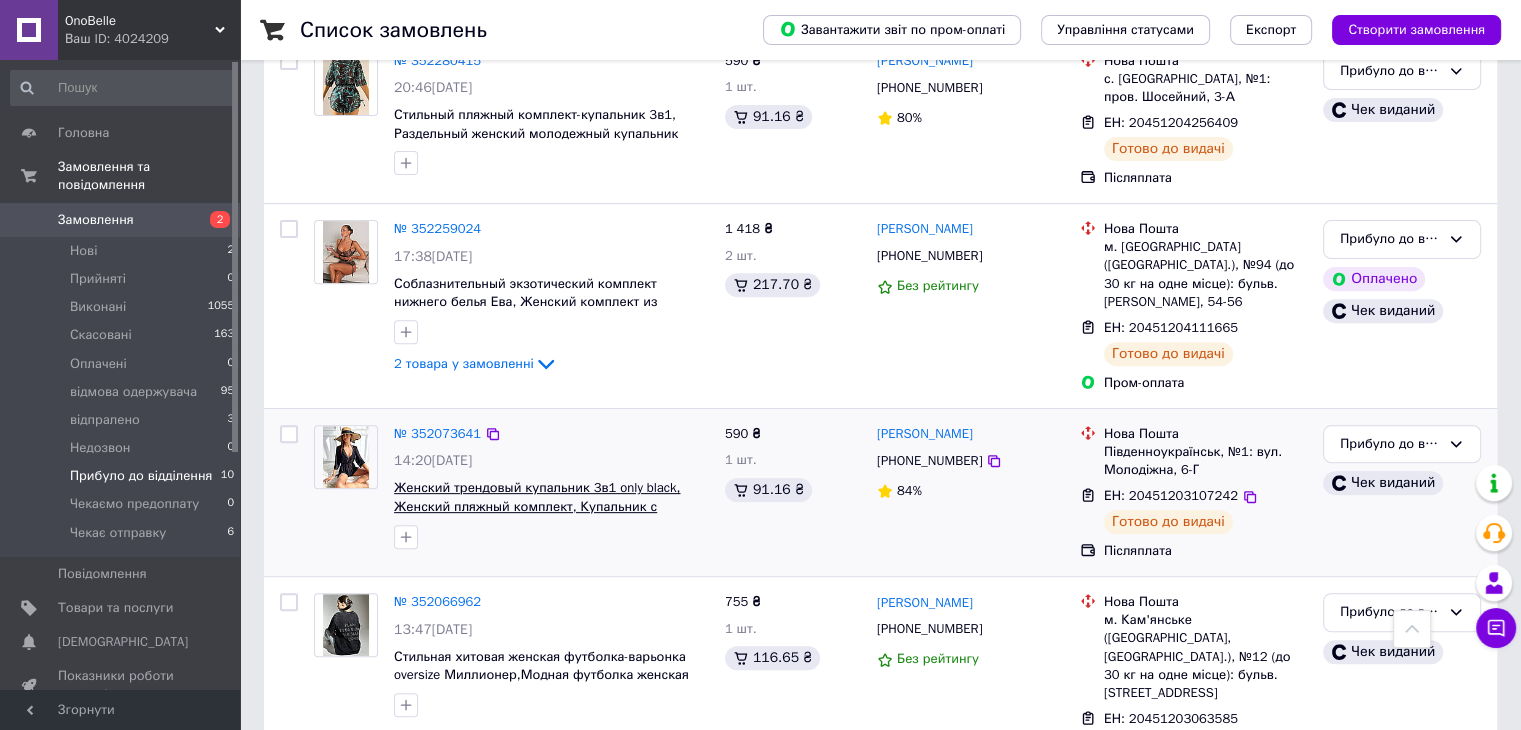 click on "Женский трендовый купальник 3в1 only black, Женский пляжный комплект, Купальник с накидкой-костюмом L" at bounding box center [537, 506] 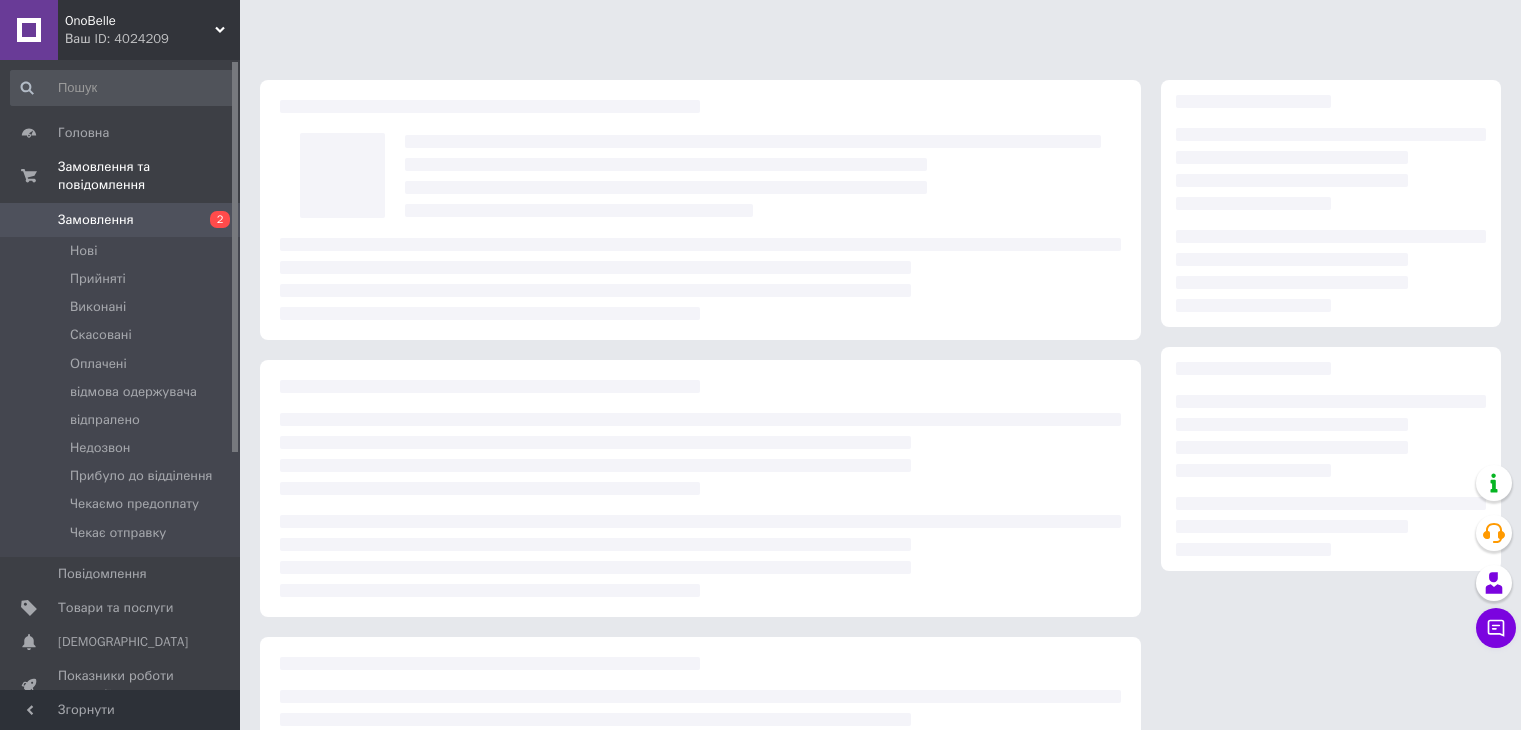 scroll, scrollTop: 0, scrollLeft: 0, axis: both 